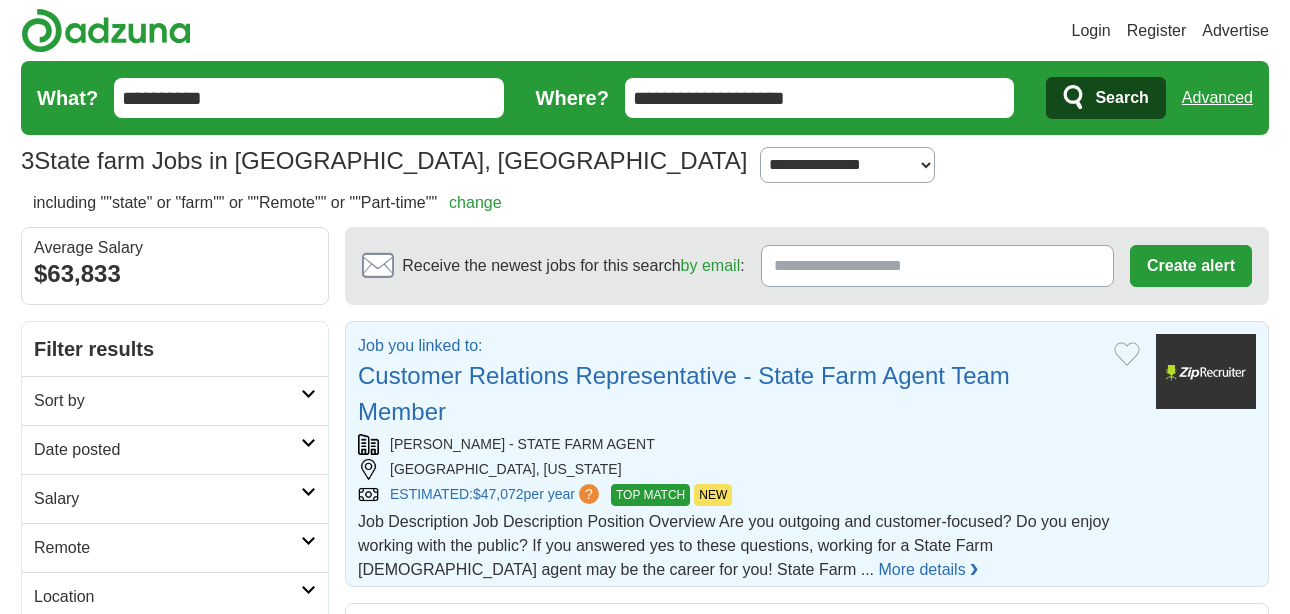 scroll, scrollTop: 100, scrollLeft: 0, axis: vertical 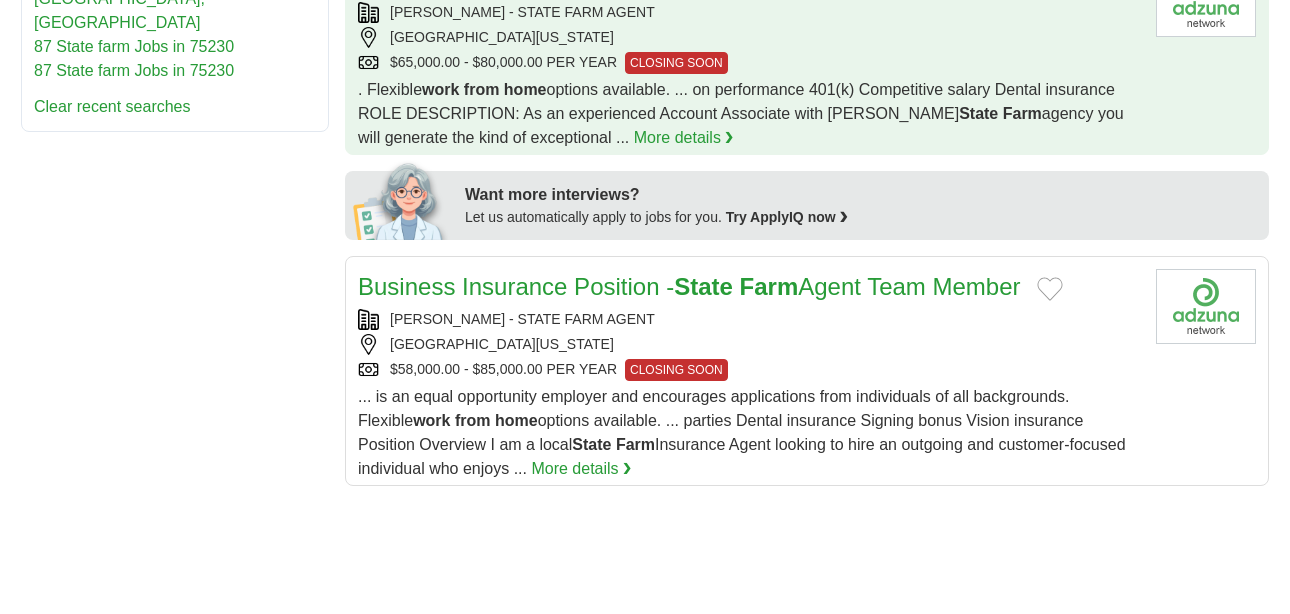 click on "Account Associate -  State   Farm  Agent Team Member" at bounding box center (636, -21) 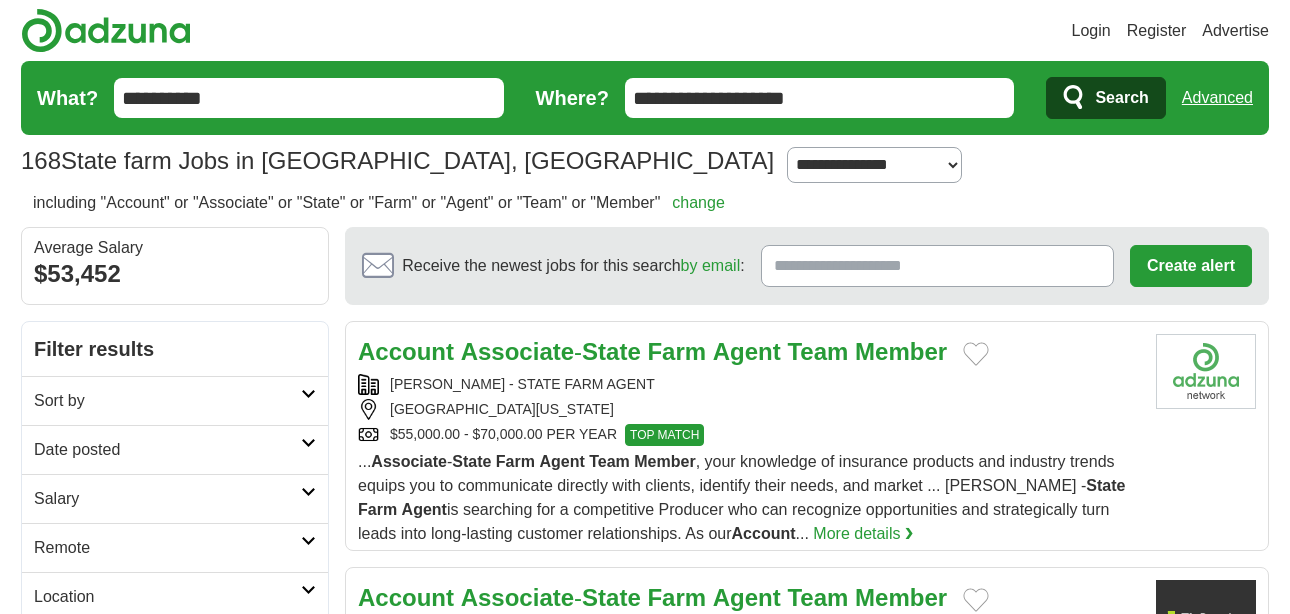 scroll, scrollTop: 0, scrollLeft: 0, axis: both 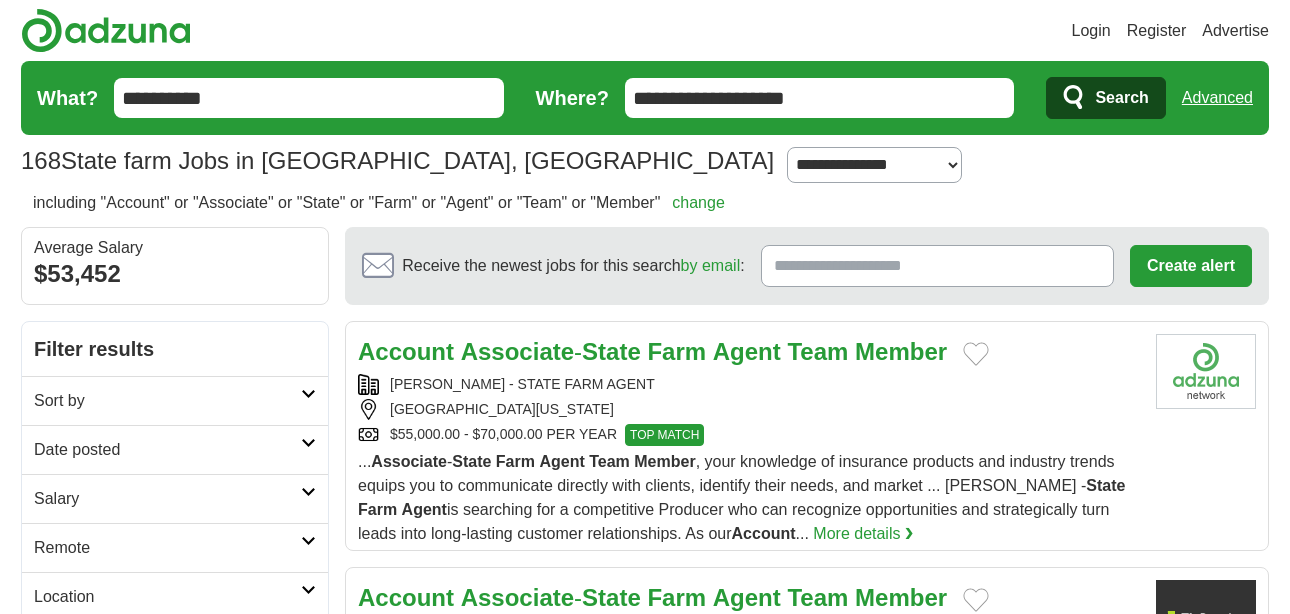 click on "**********" at bounding box center (874, 165) 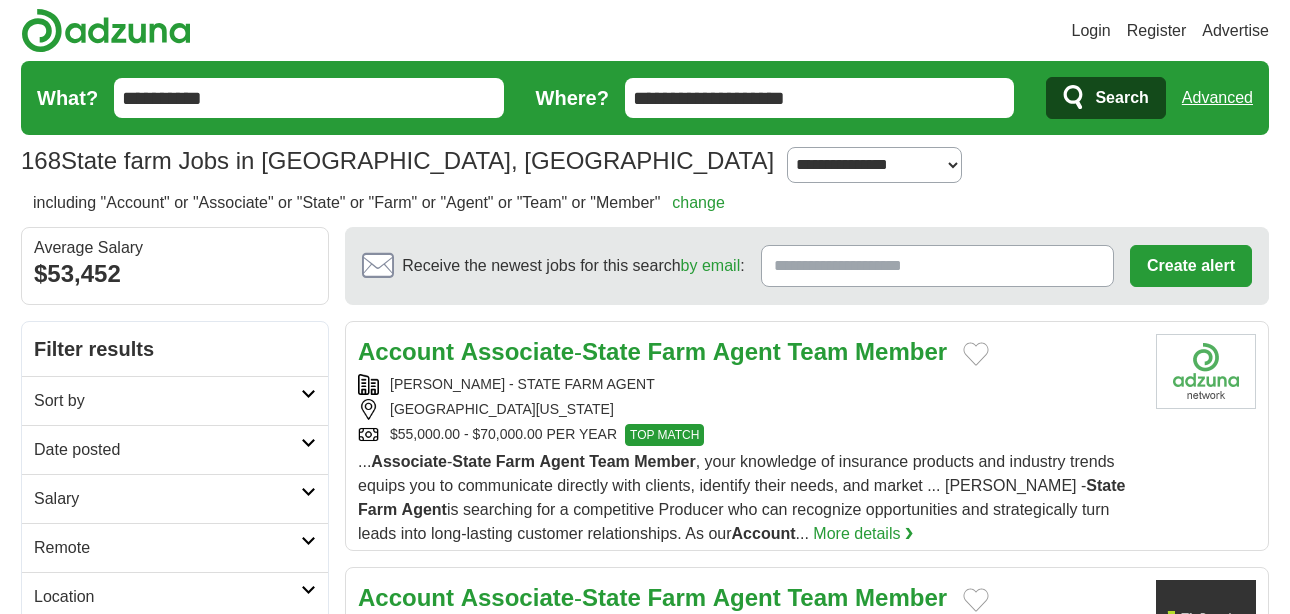 select on "*" 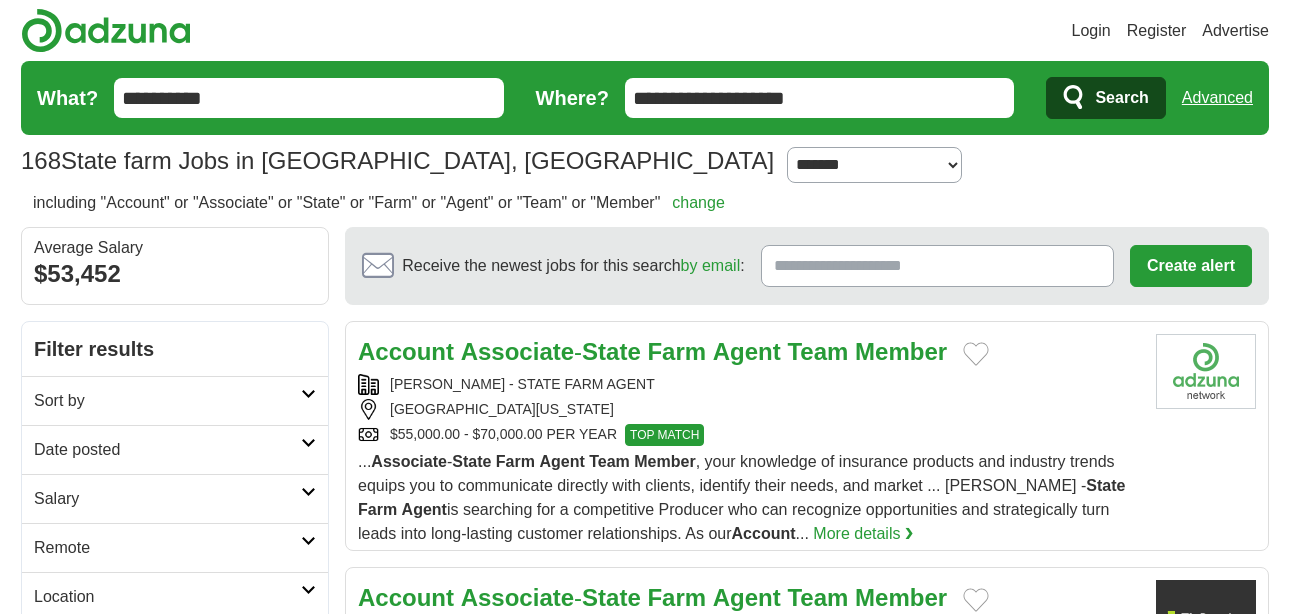 click on "**********" at bounding box center [874, 165] 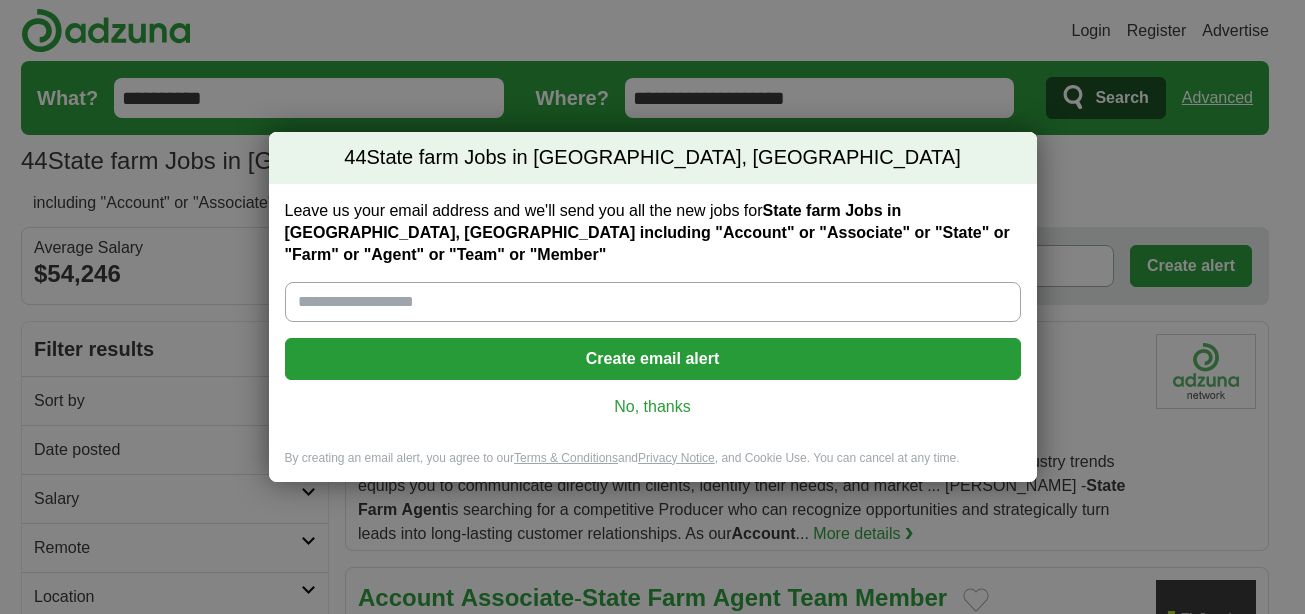 scroll, scrollTop: 0, scrollLeft: 0, axis: both 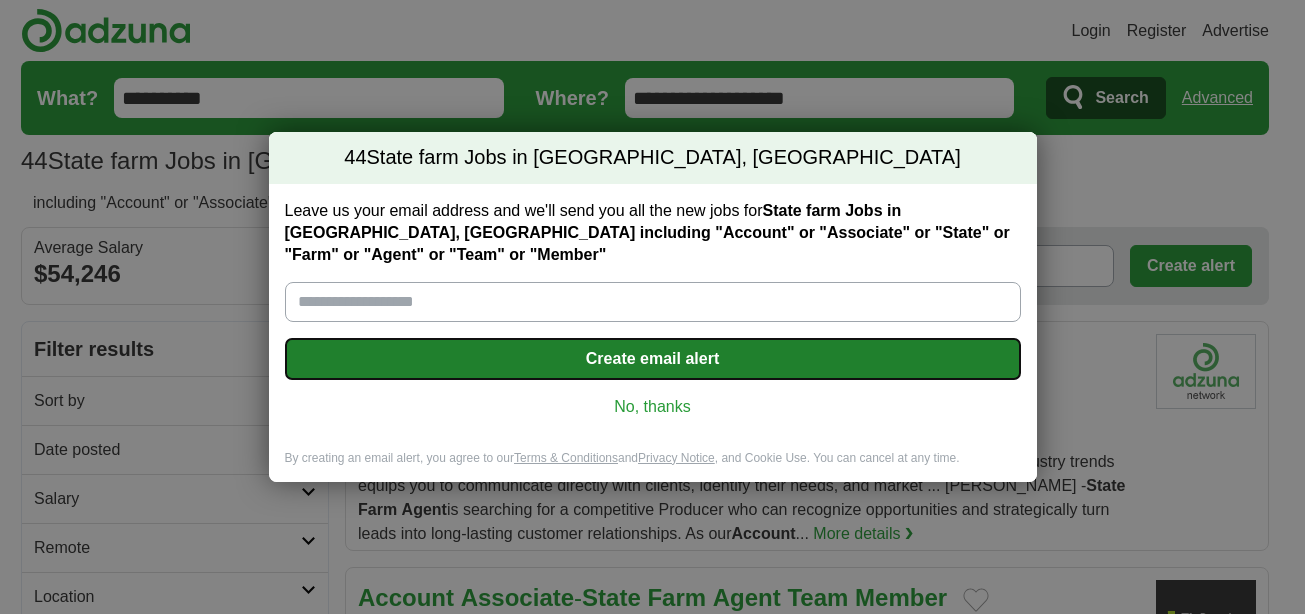 click on "Create email alert" at bounding box center [653, 359] 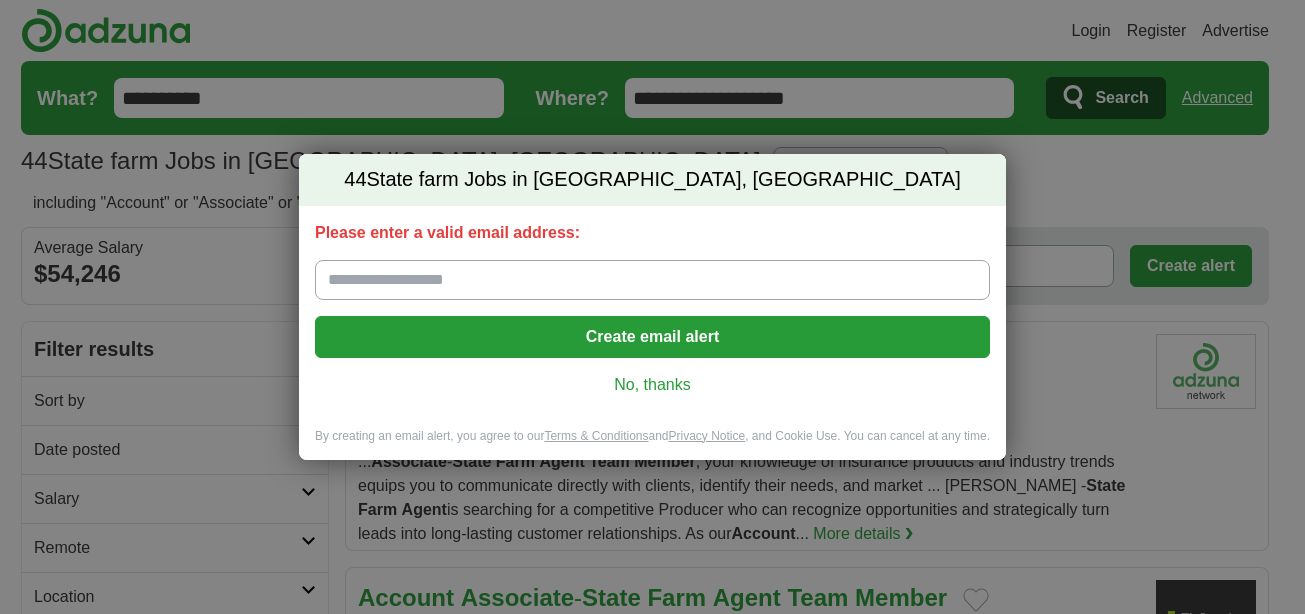 click on "Please enter a valid email address:" at bounding box center [652, 280] 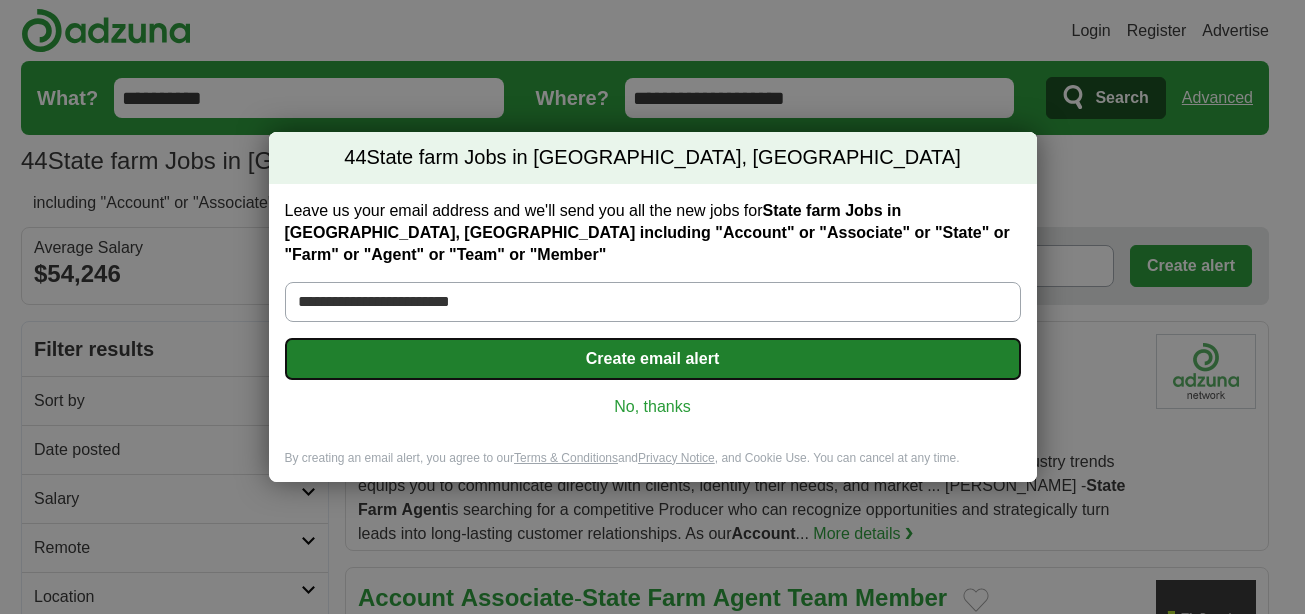 click on "Create email alert" at bounding box center (653, 359) 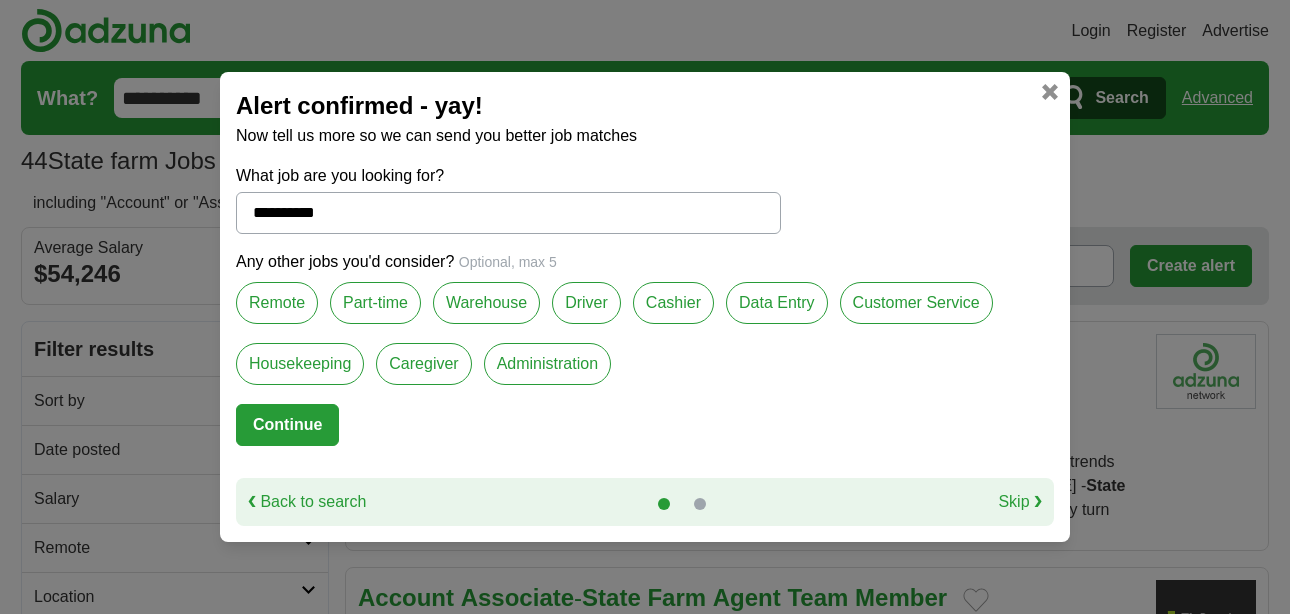 click on "Remote" at bounding box center (277, 303) 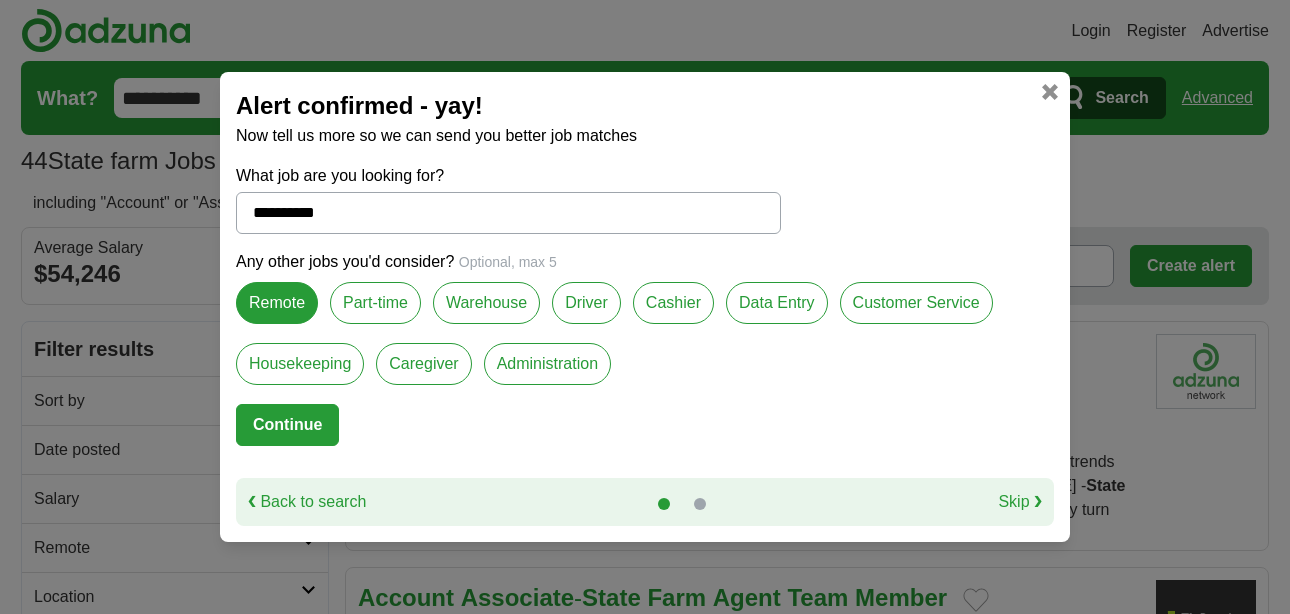 click on "Customer Service" at bounding box center (916, 303) 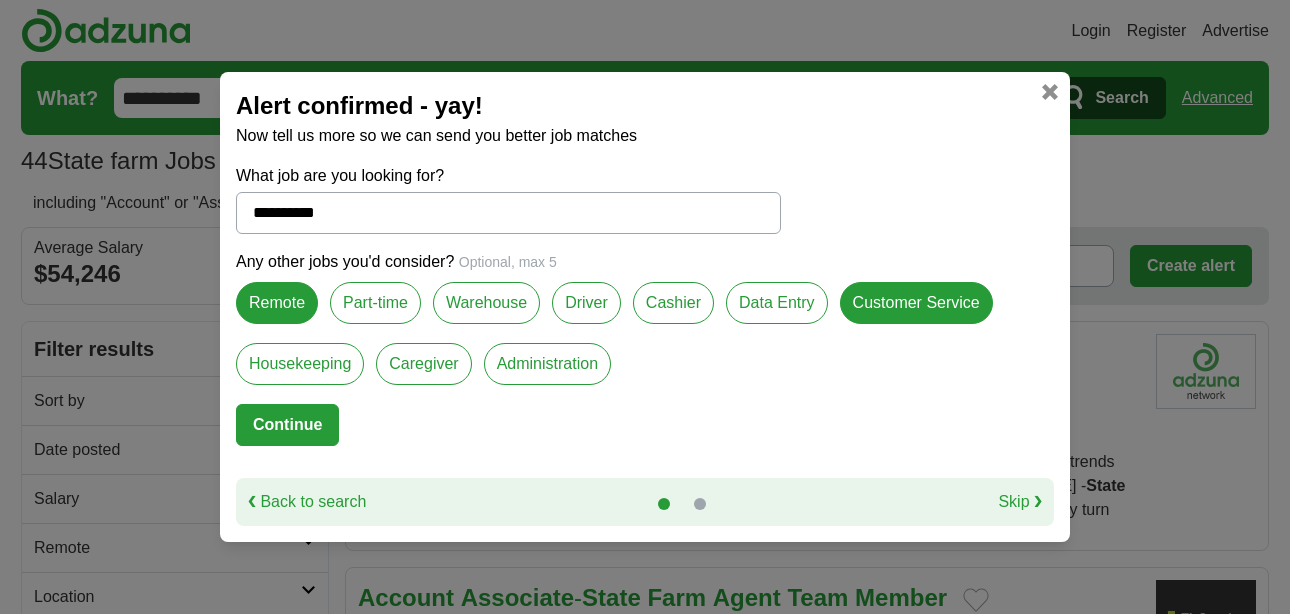 click on "Part-time" at bounding box center [375, 303] 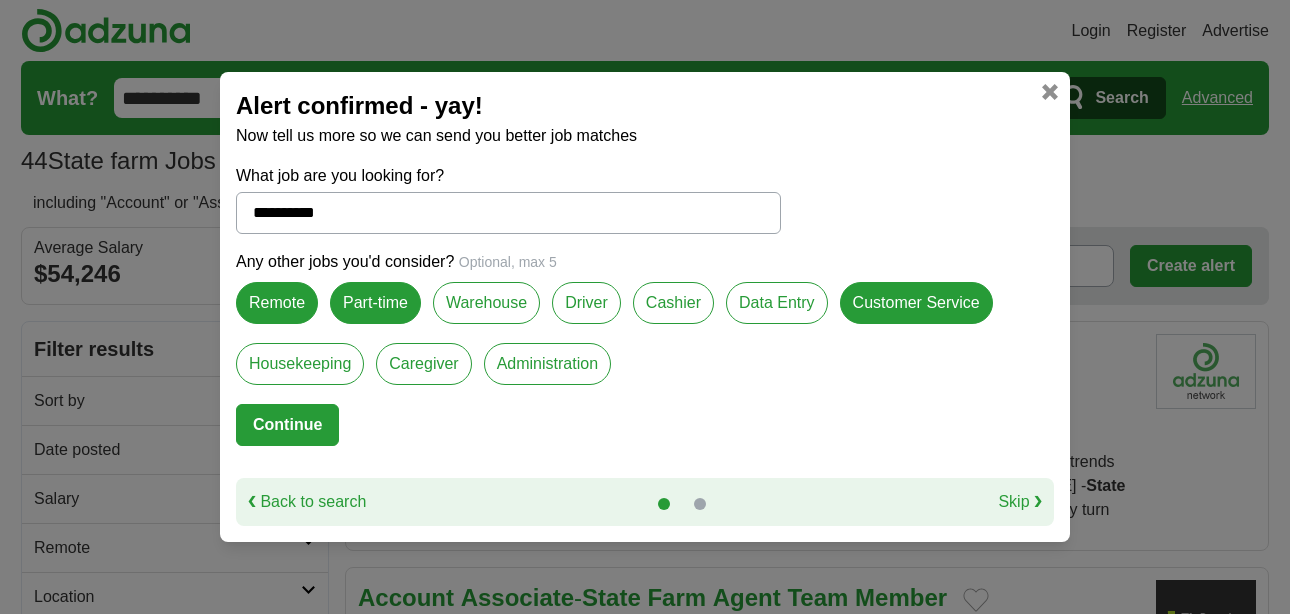 click on "Skip ❯" at bounding box center (1020, 502) 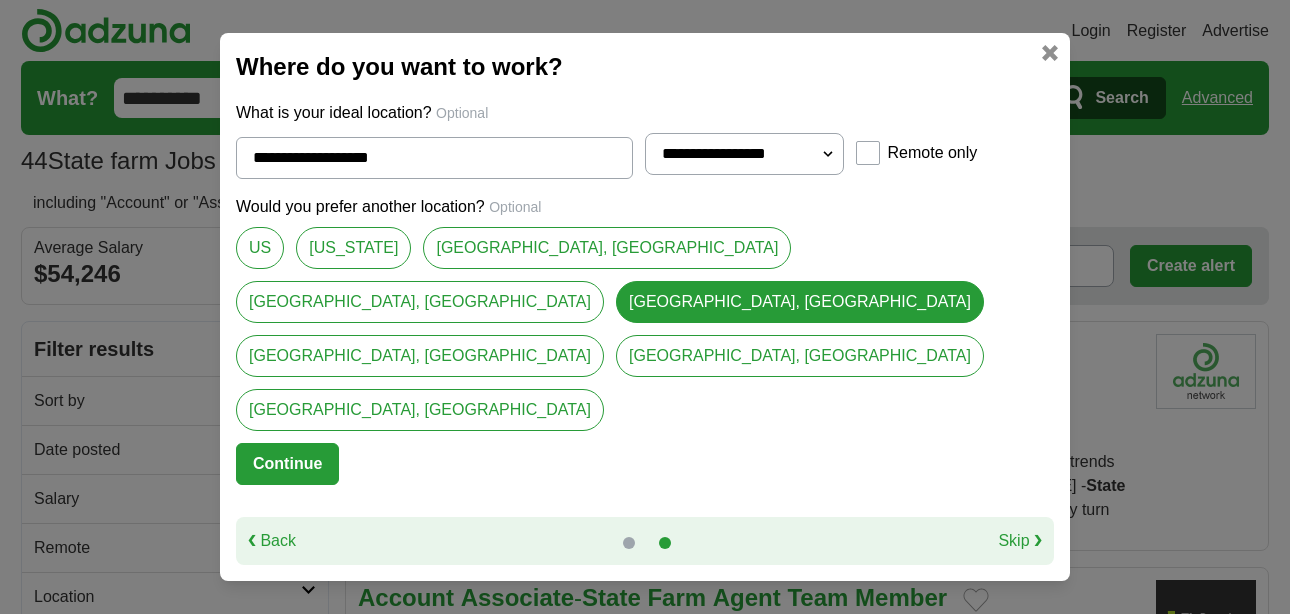 click on "Skip ❯" at bounding box center [1020, 541] 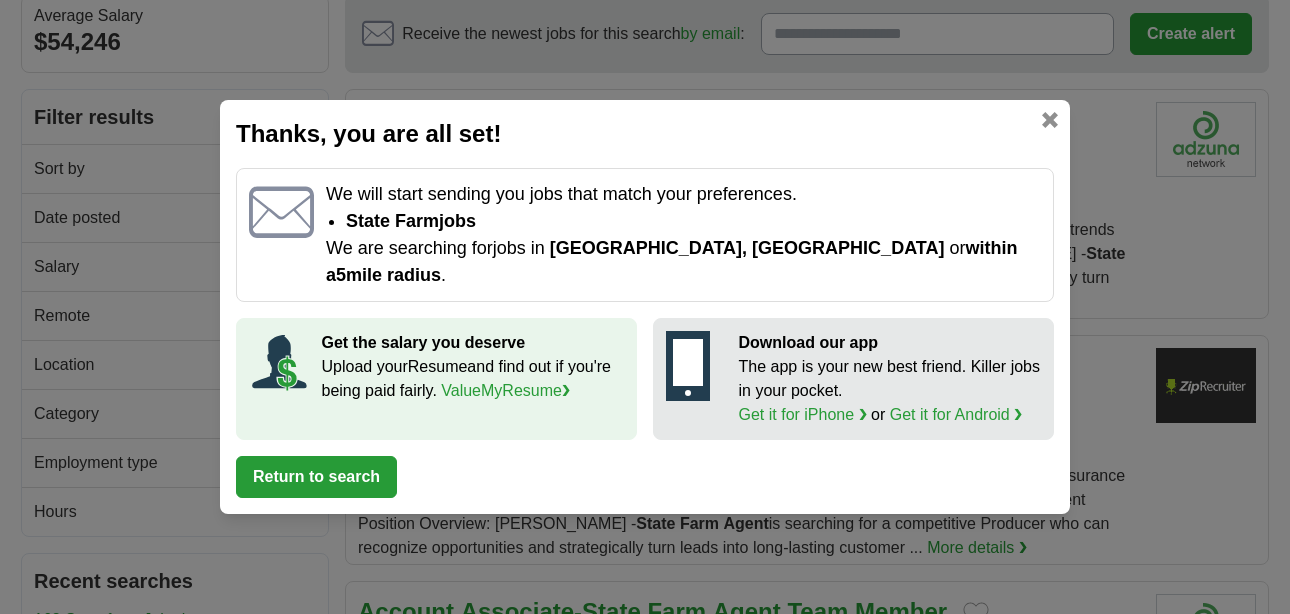 scroll, scrollTop: 300, scrollLeft: 0, axis: vertical 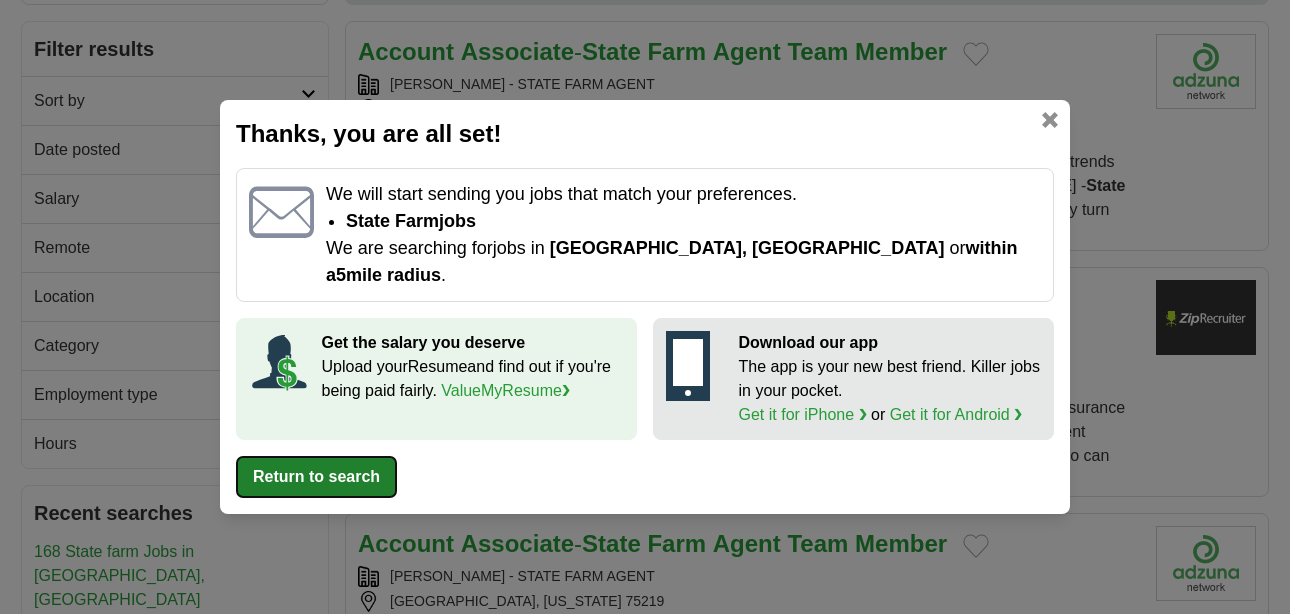 click on "Return to search" at bounding box center [316, 477] 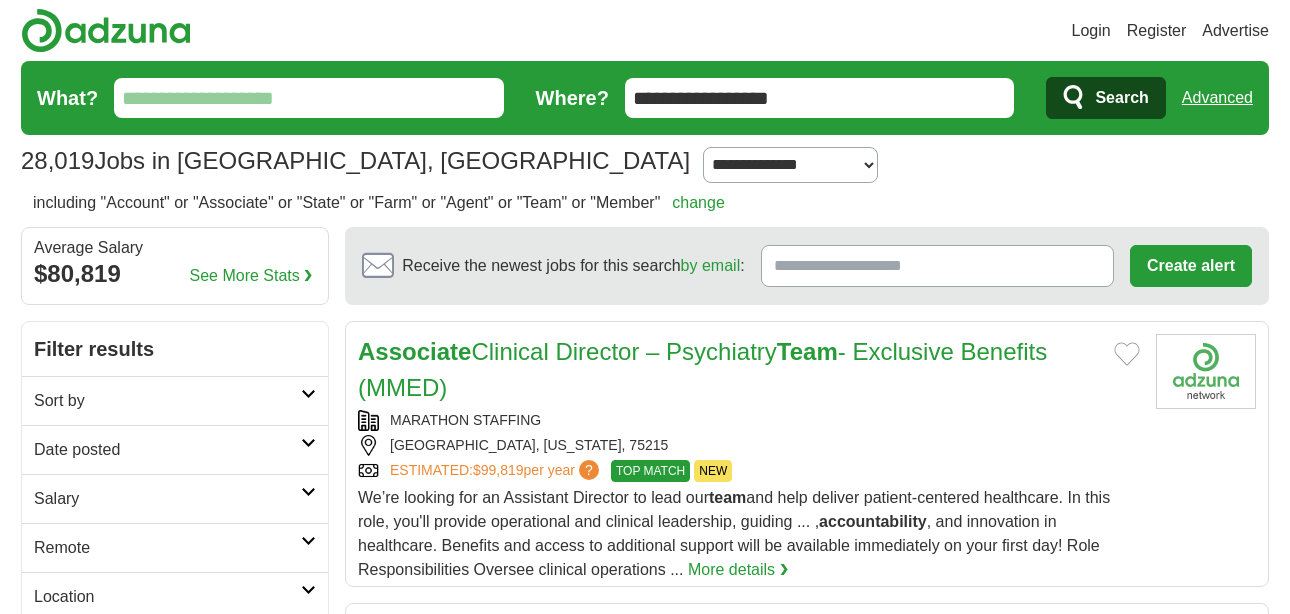 scroll, scrollTop: 0, scrollLeft: 0, axis: both 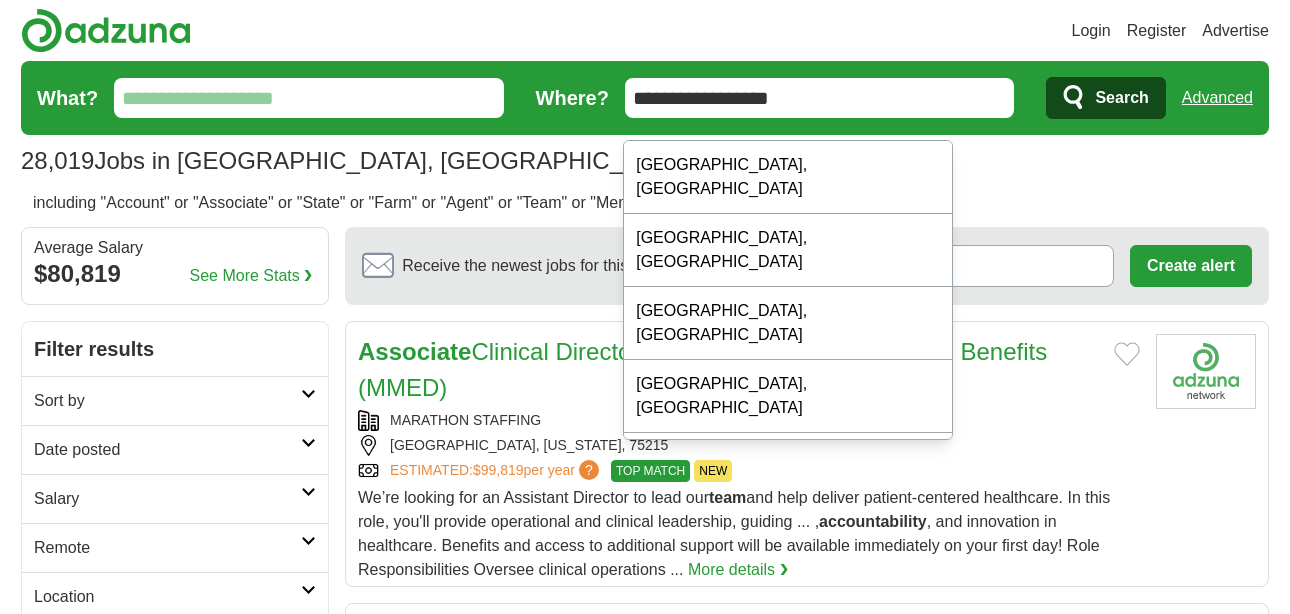 click on "**********" at bounding box center (820, 98) 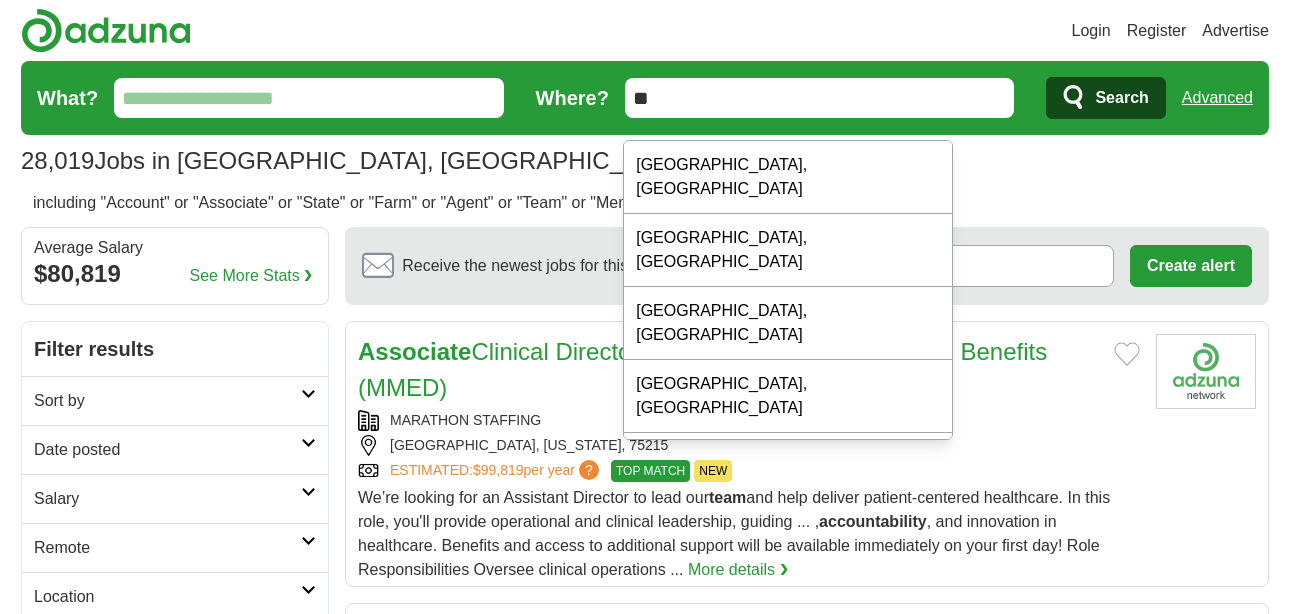 type on "*" 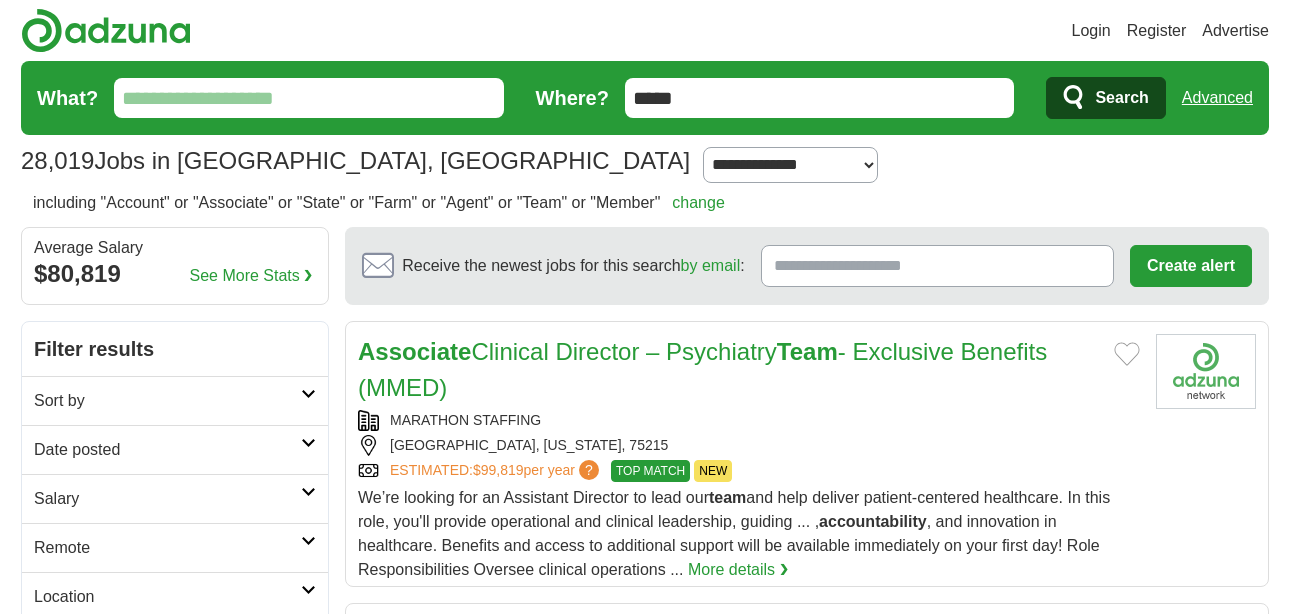 type on "*****" 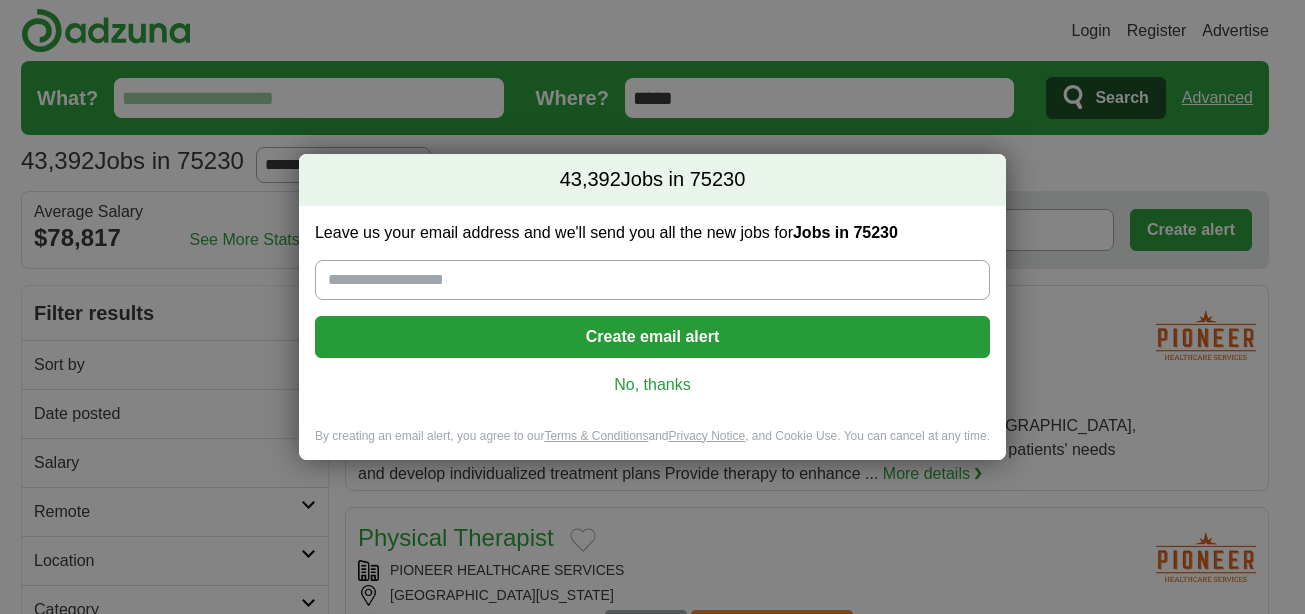 scroll, scrollTop: 0, scrollLeft: 0, axis: both 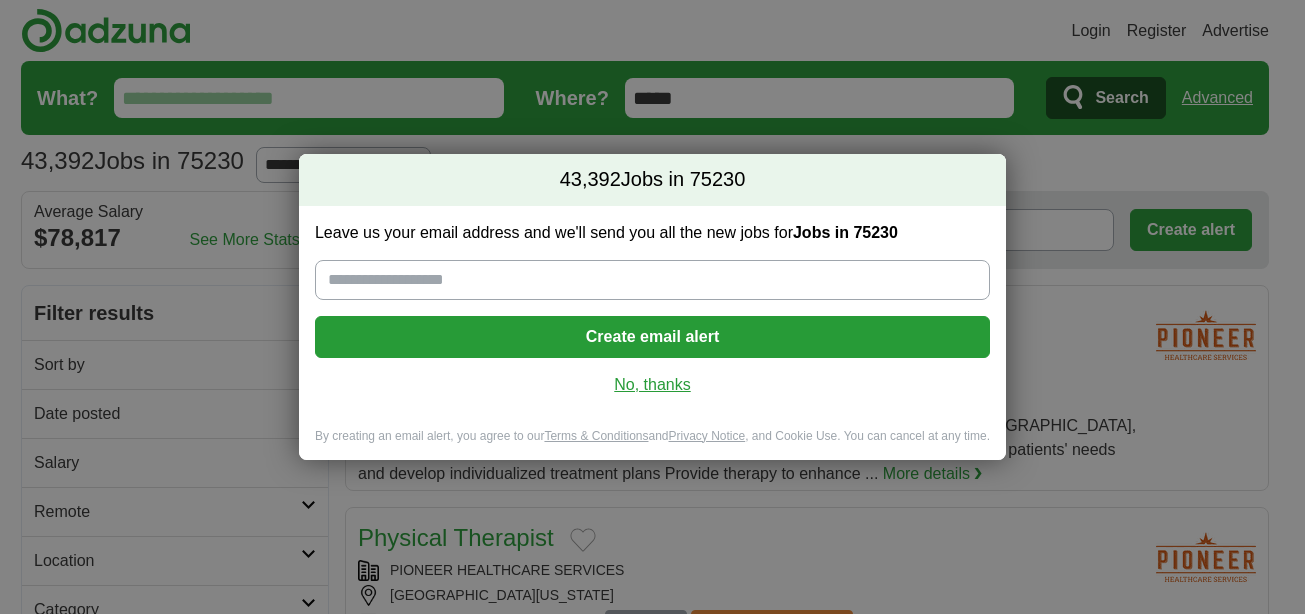 click on "No, thanks" at bounding box center [652, 385] 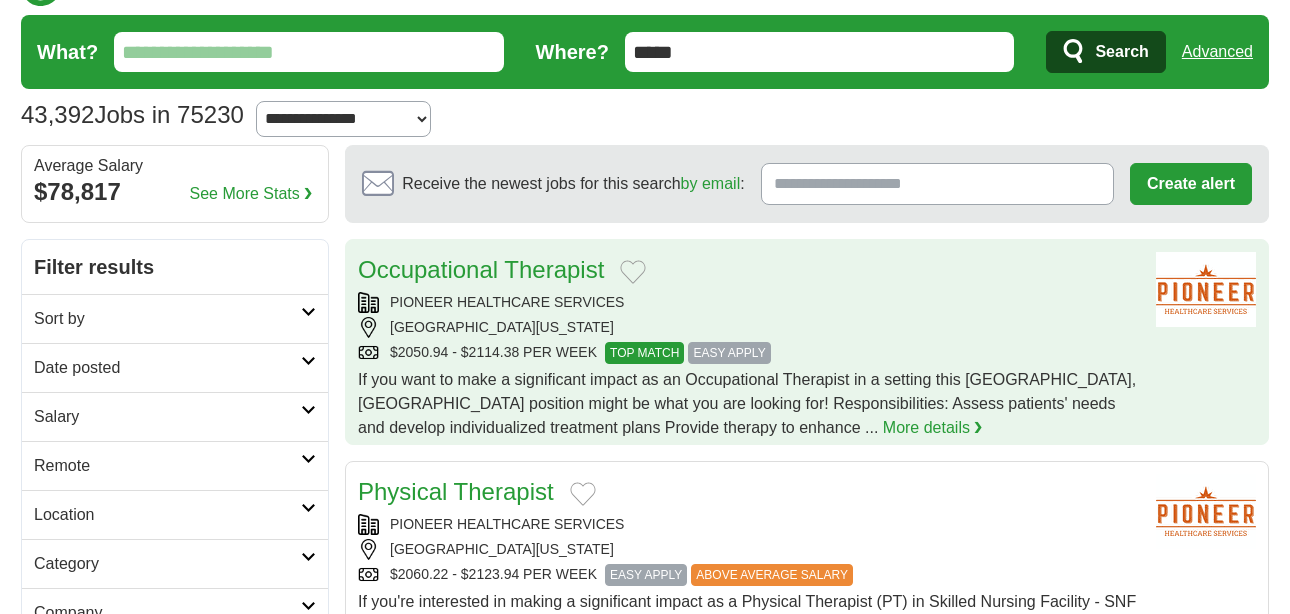 scroll, scrollTop: 0, scrollLeft: 0, axis: both 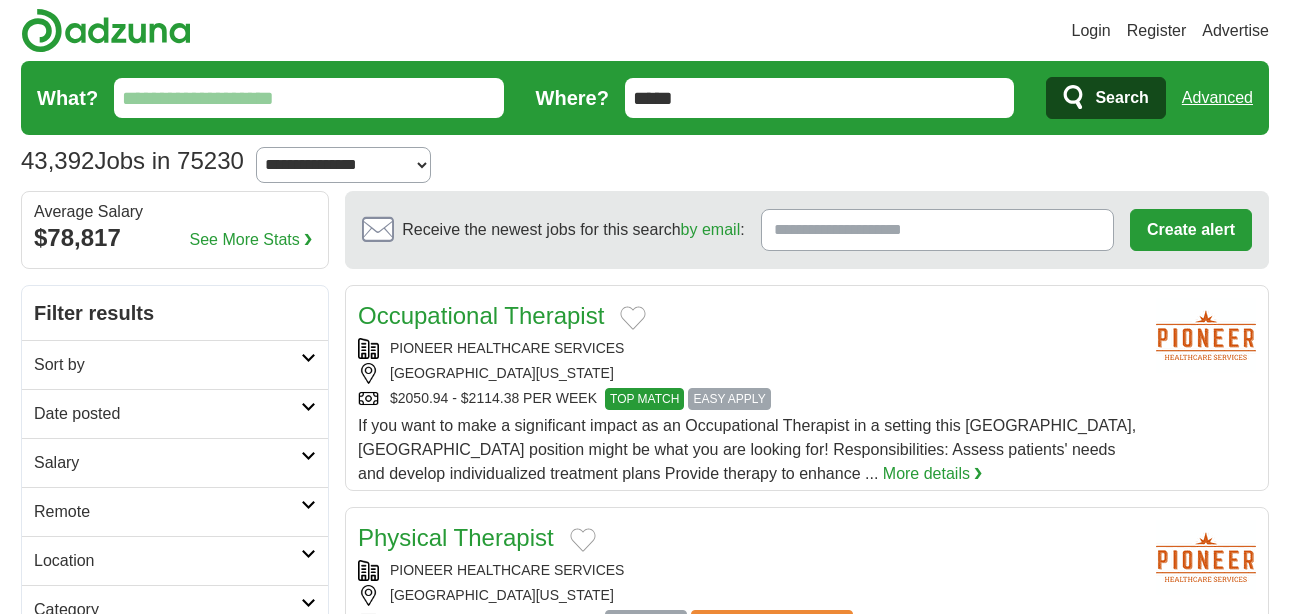 click on "What?" at bounding box center (309, 98) 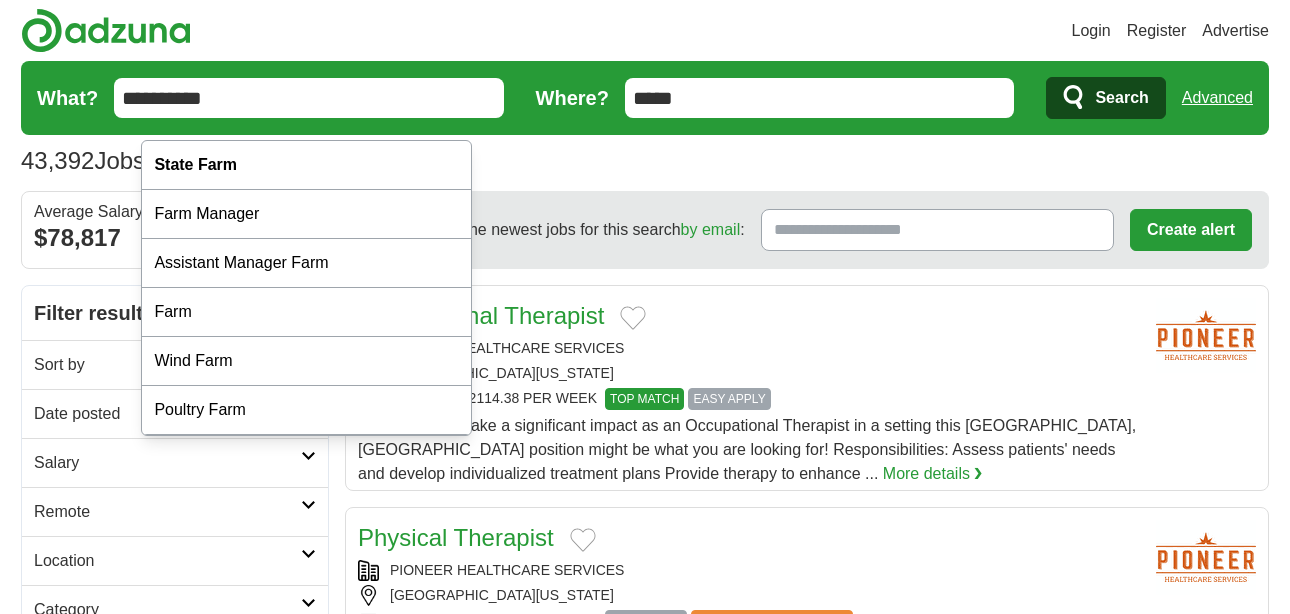 type on "**********" 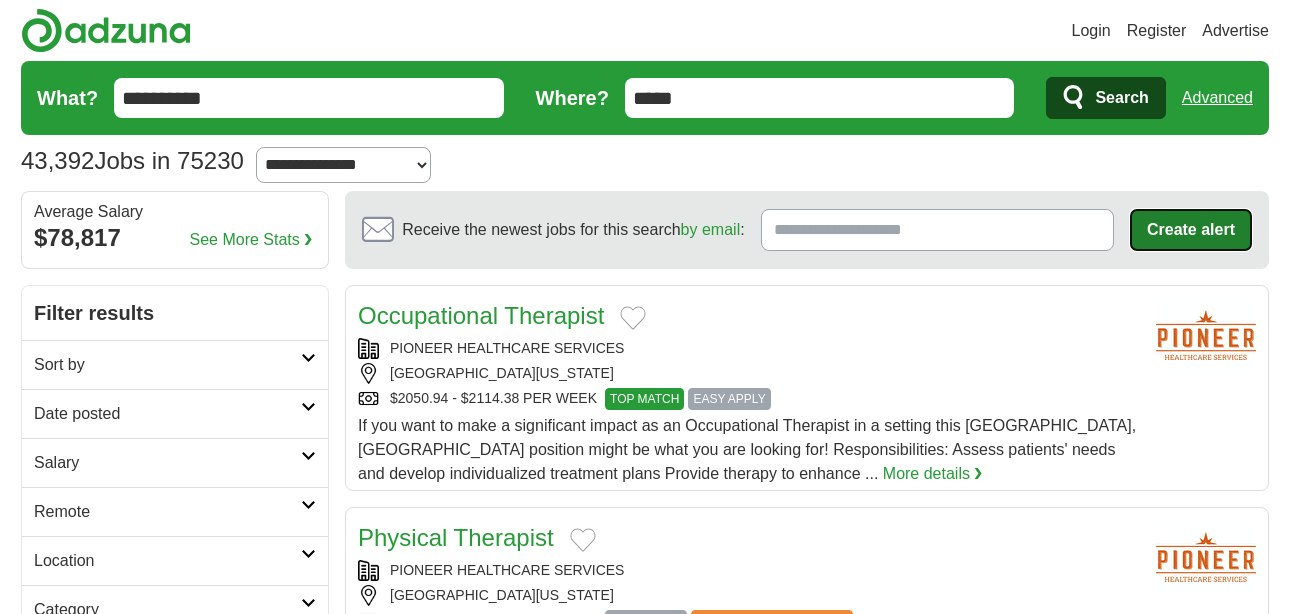 click on "Create alert" at bounding box center (1191, 230) 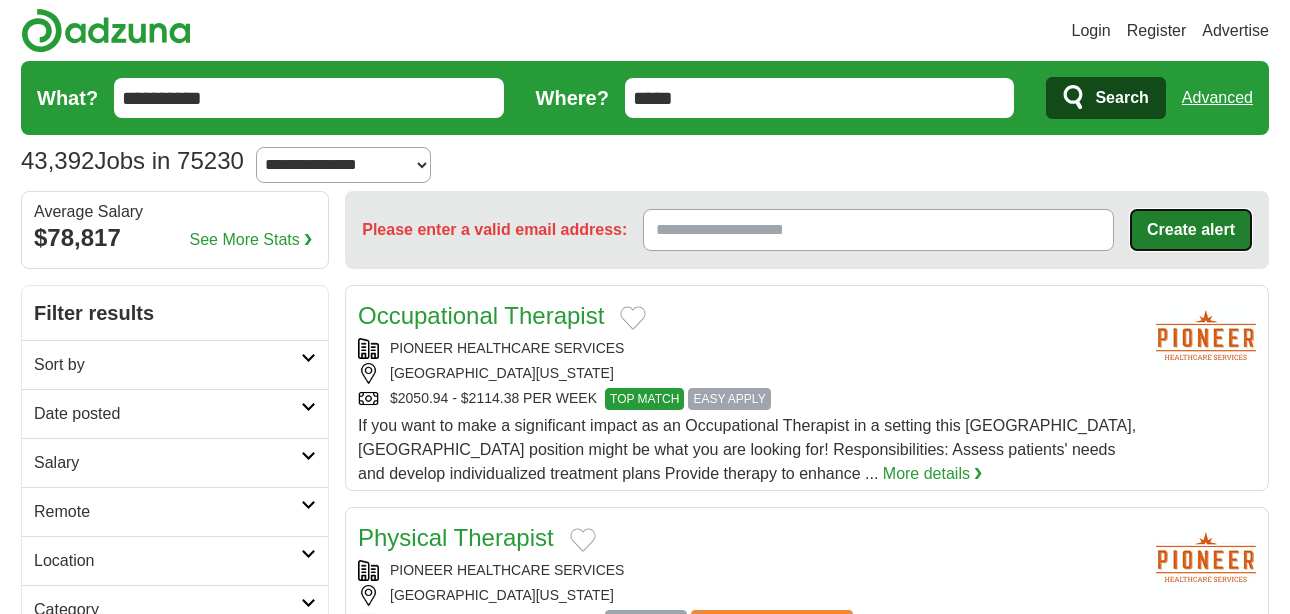 click on "Create alert" at bounding box center (1191, 230) 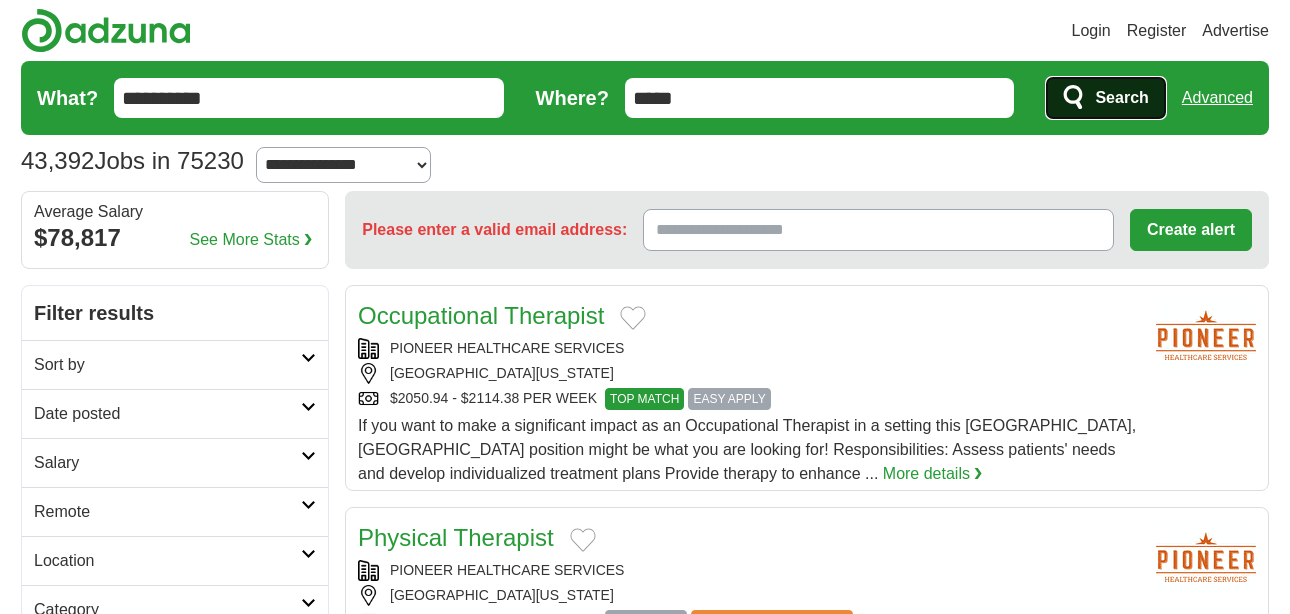 click on "Search" at bounding box center [1121, 98] 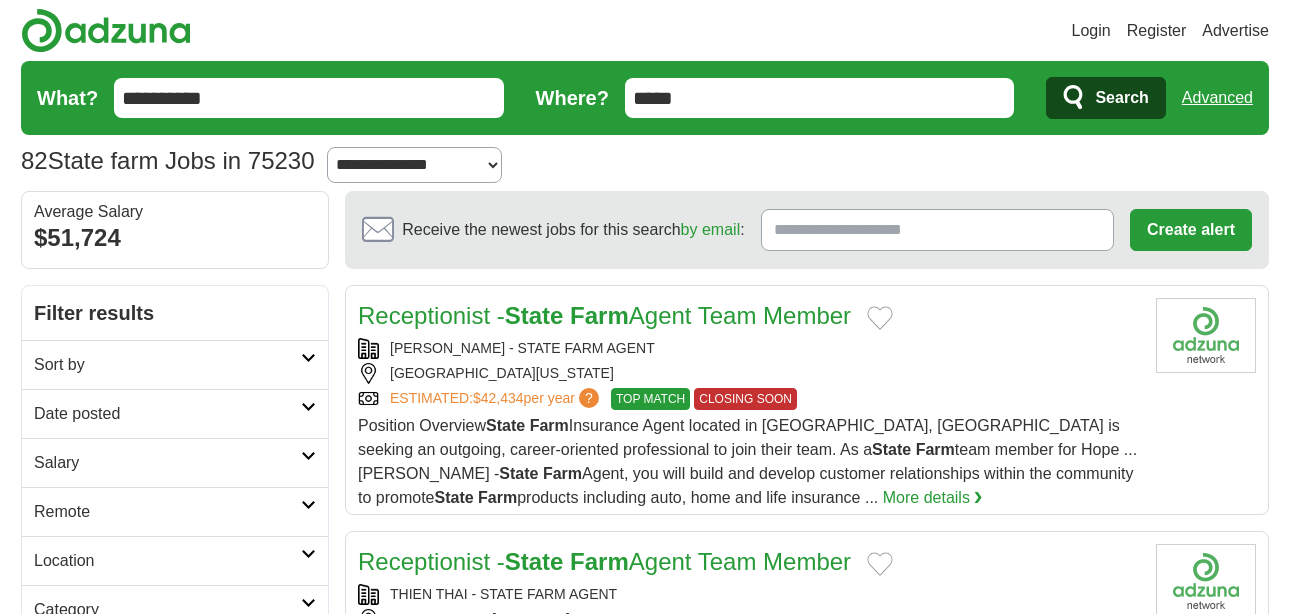 scroll, scrollTop: 0, scrollLeft: 0, axis: both 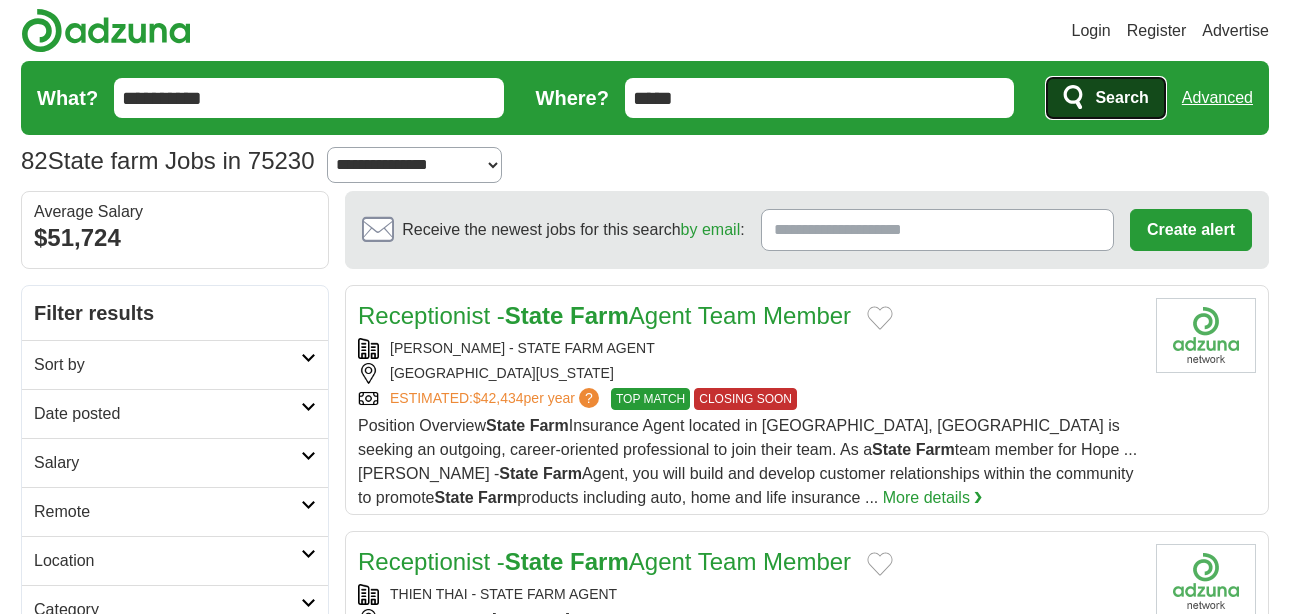 click on "Search" at bounding box center (1121, 98) 